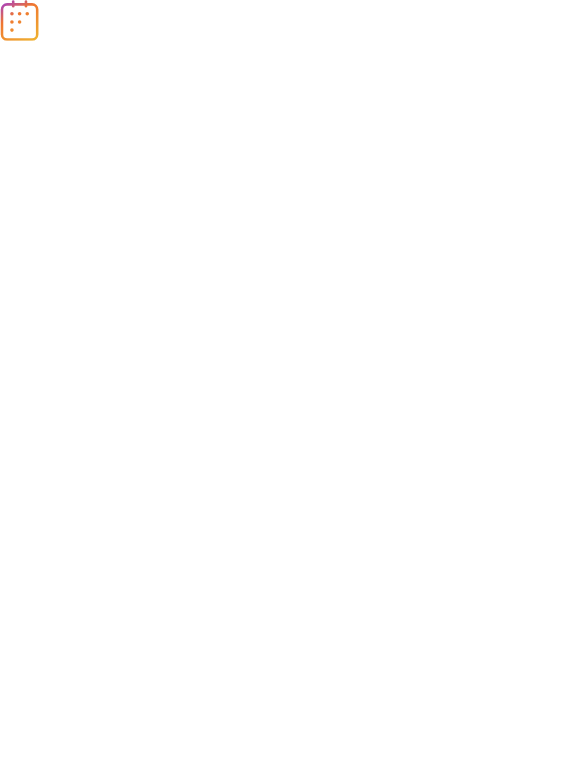 scroll, scrollTop: 0, scrollLeft: 0, axis: both 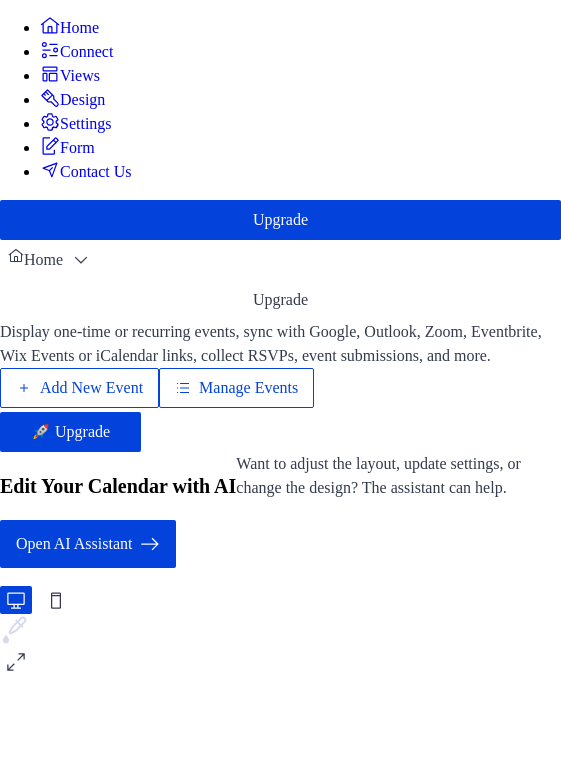 click on "Manage Events" at bounding box center [248, 388] 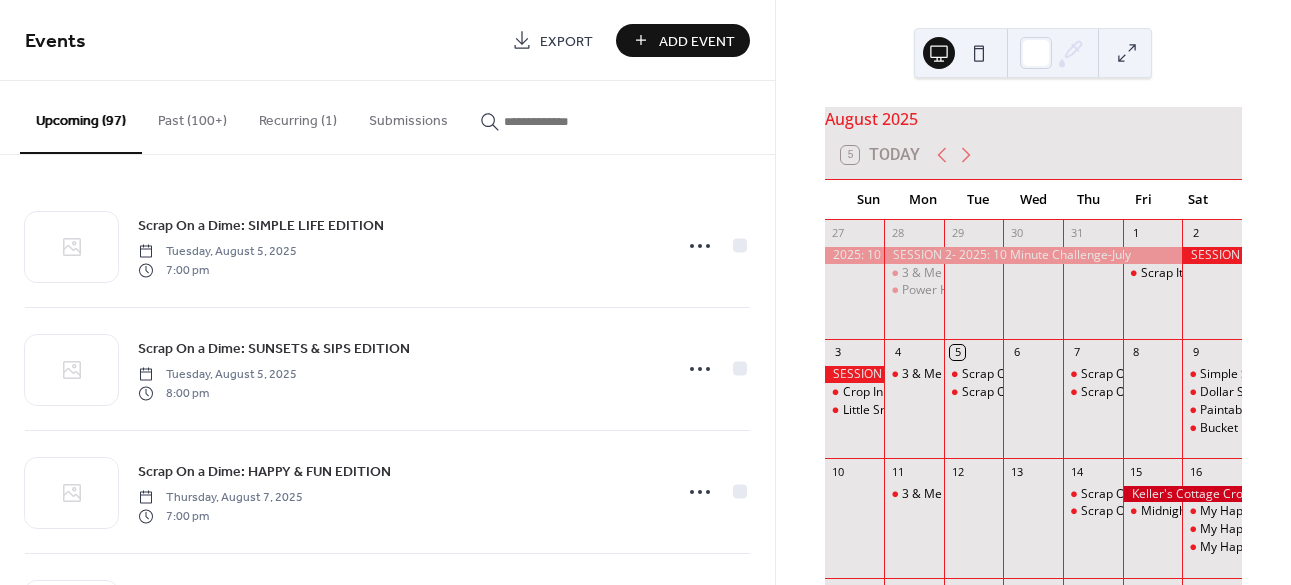 scroll, scrollTop: 0, scrollLeft: 0, axis: both 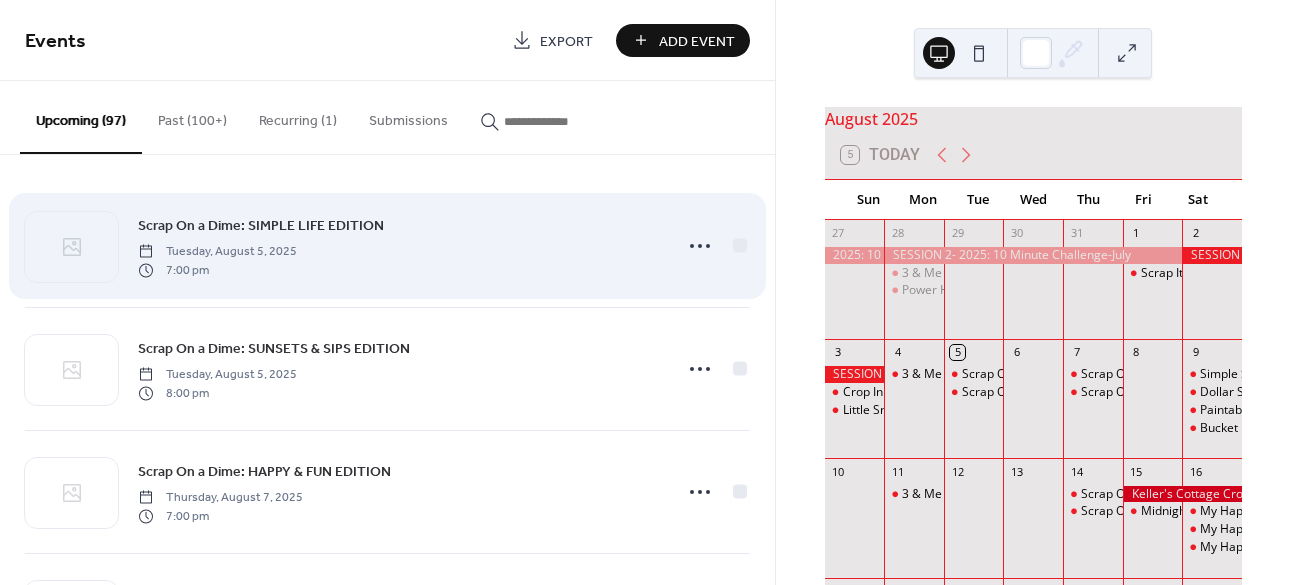 click on "Scrap On a Dime:  SIMPLE LIFE EDITION Tuesday, [DATE] [TIME]" at bounding box center (387, 246) 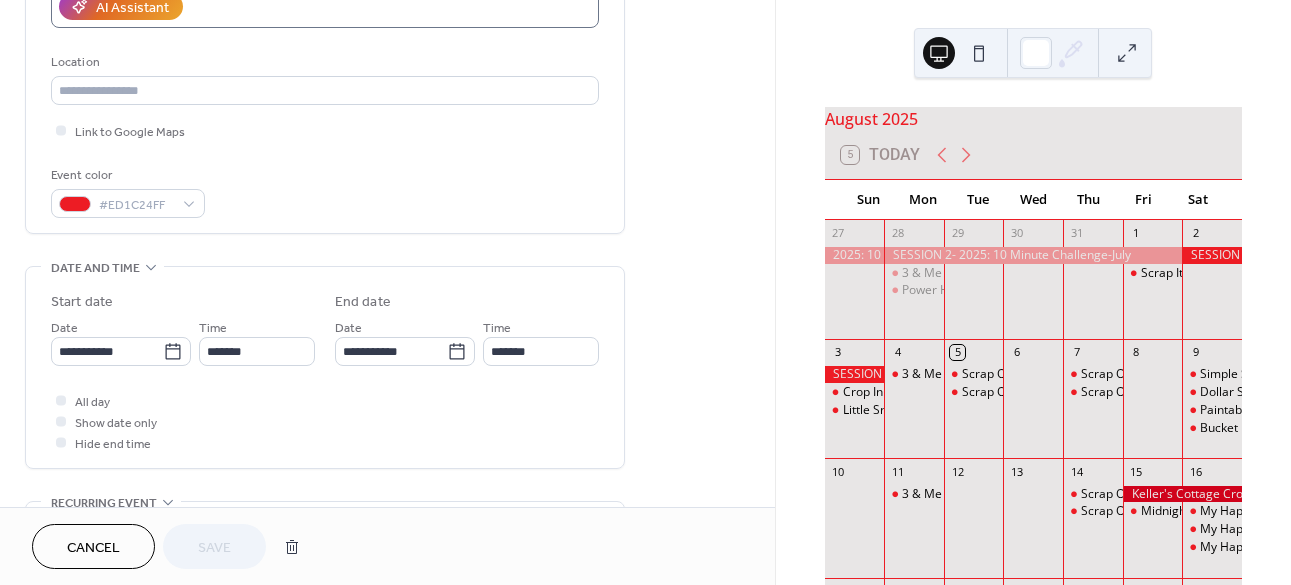 scroll, scrollTop: 393, scrollLeft: 0, axis: vertical 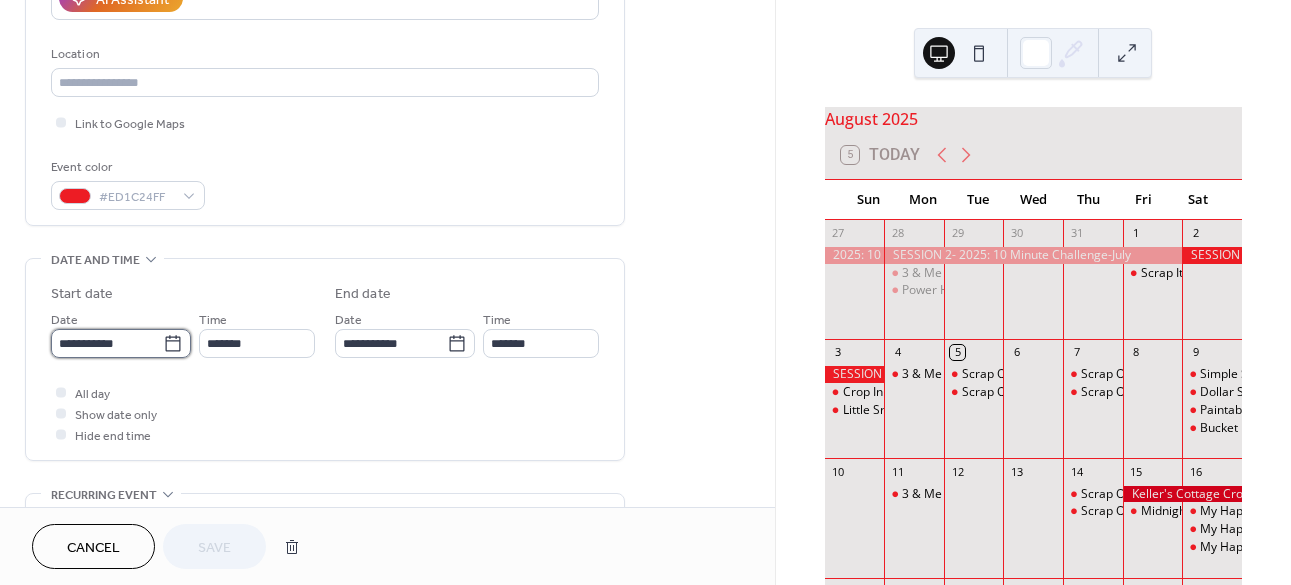 click on "**********" at bounding box center [107, 343] 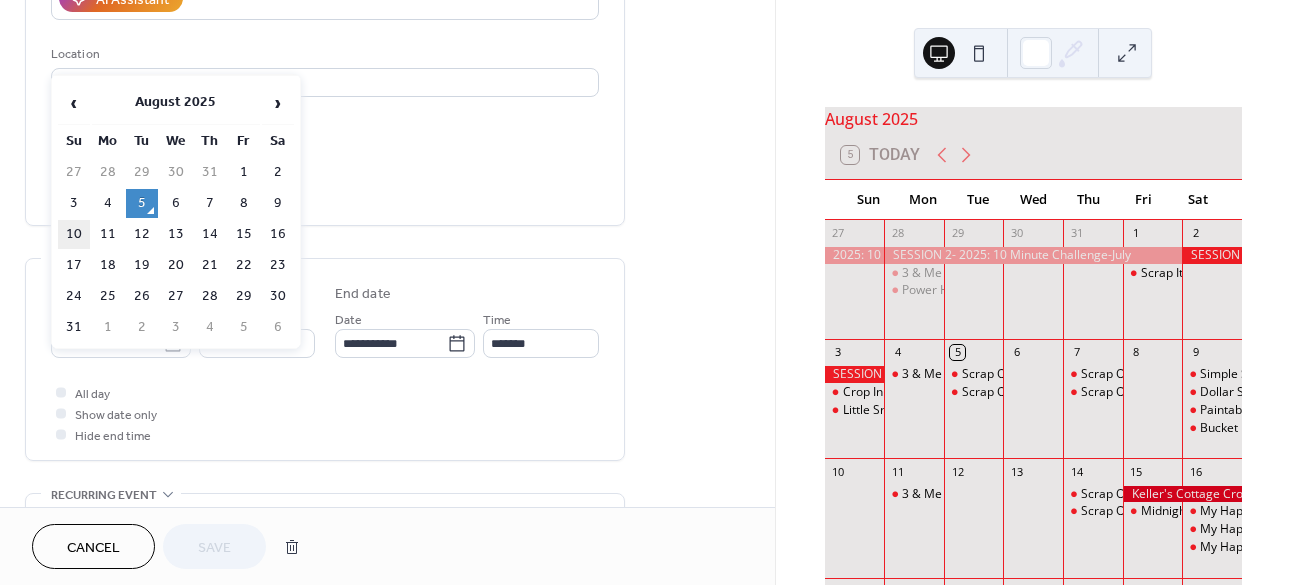 click on "10" at bounding box center [74, 234] 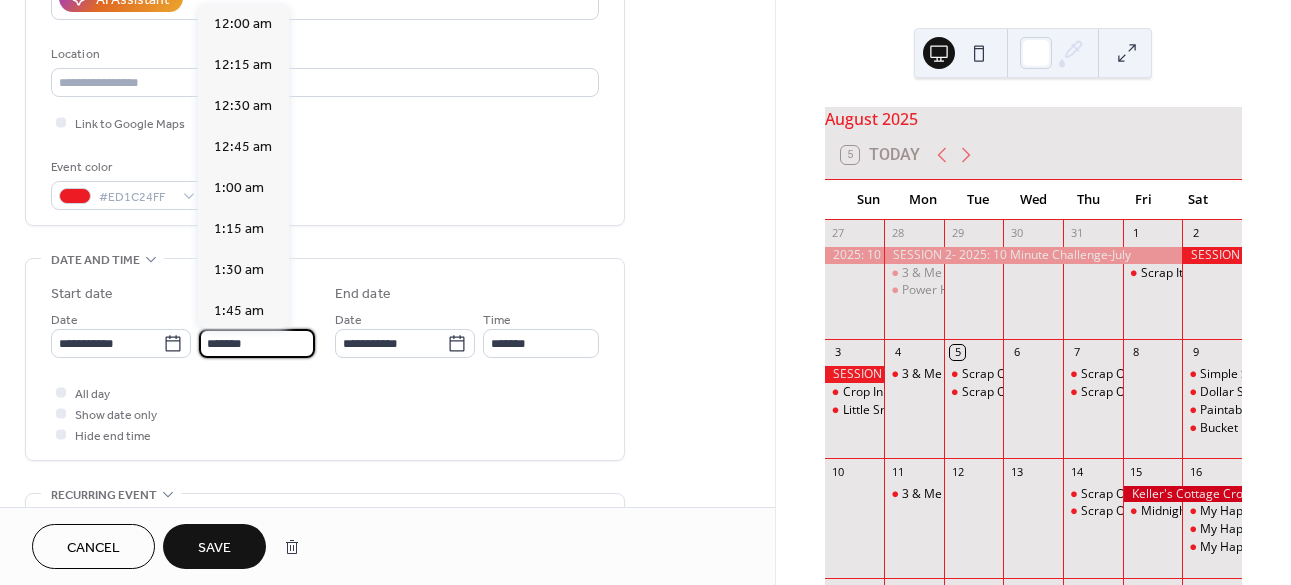 click on "*******" at bounding box center (257, 343) 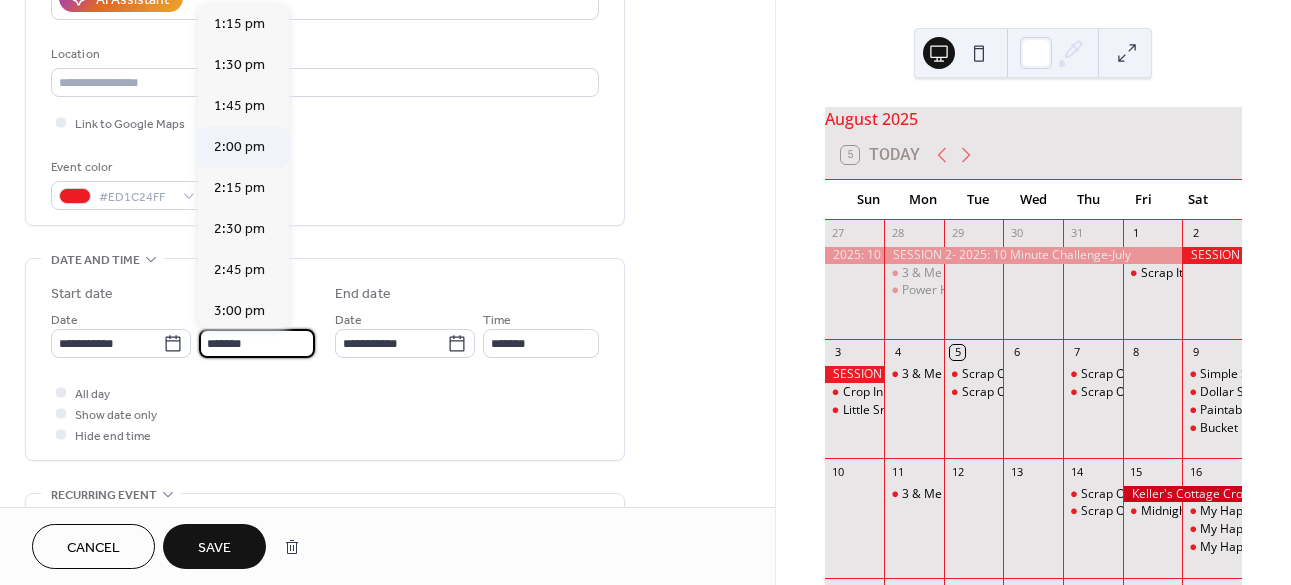 scroll, scrollTop: 2166, scrollLeft: 0, axis: vertical 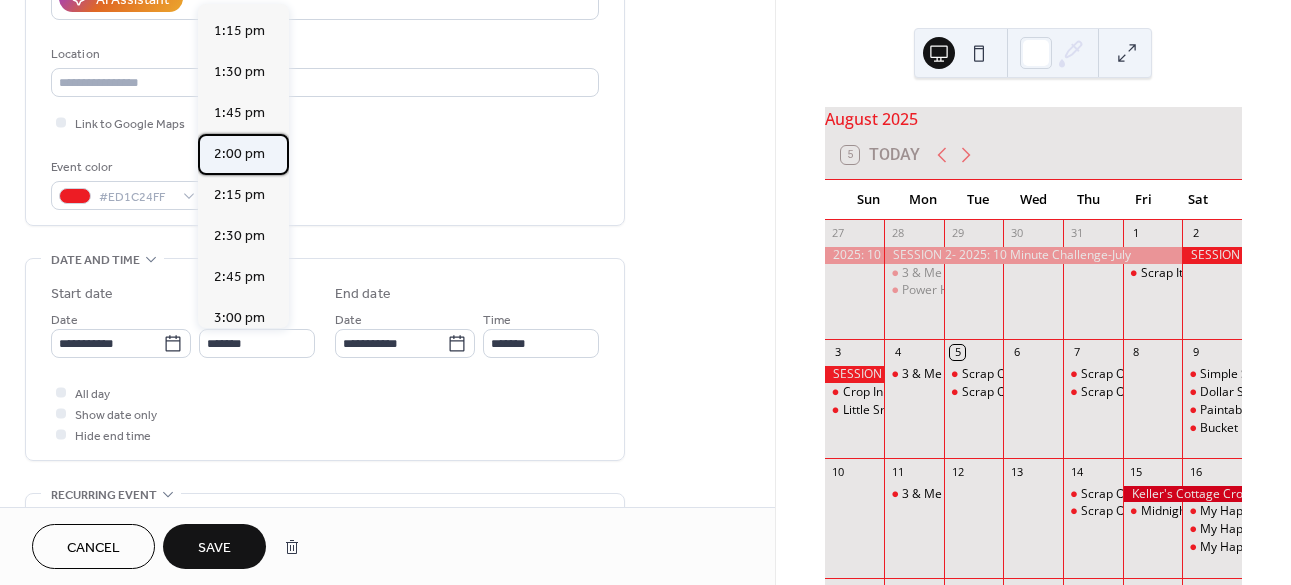 click on "2:00 pm" at bounding box center [239, 154] 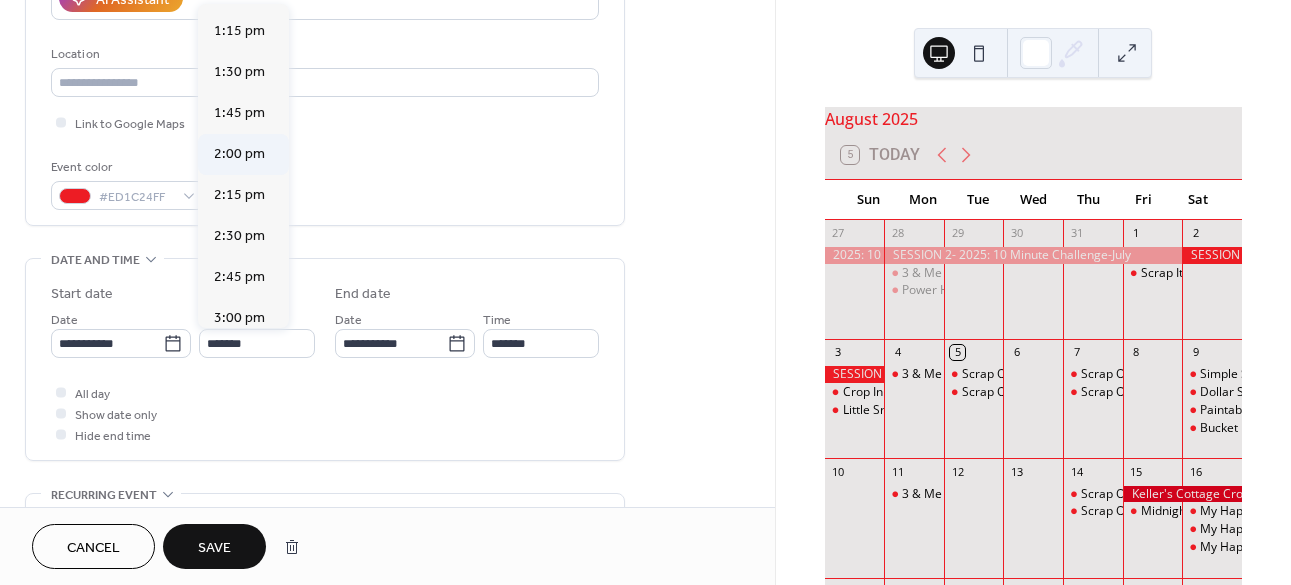 type on "*******" 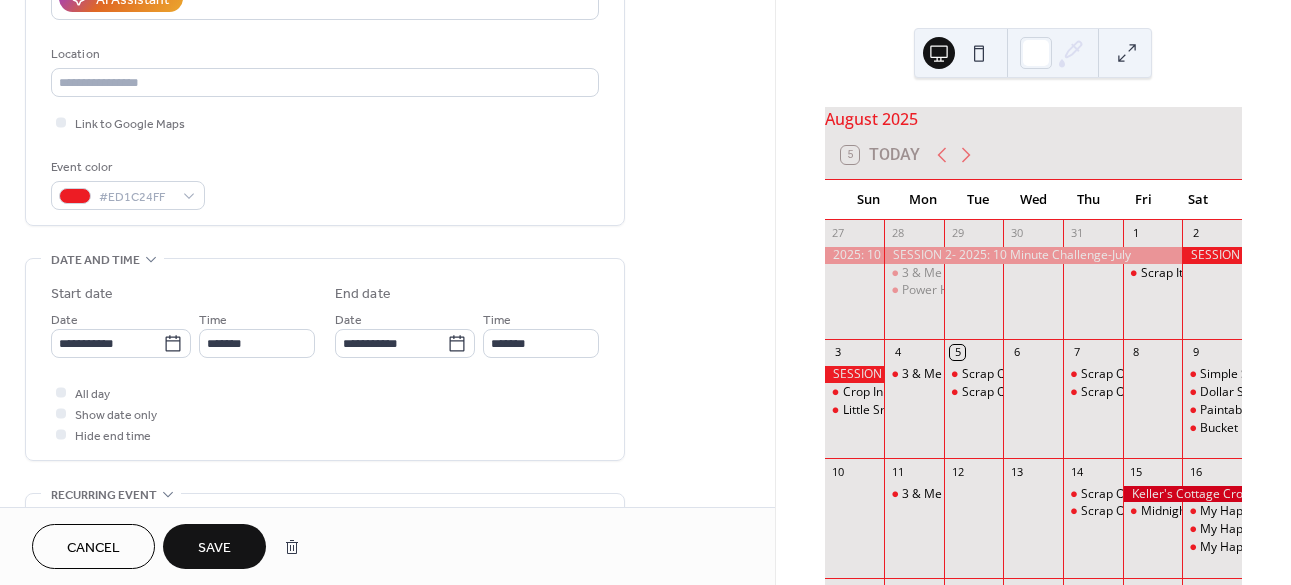 click on "Save" at bounding box center (214, 548) 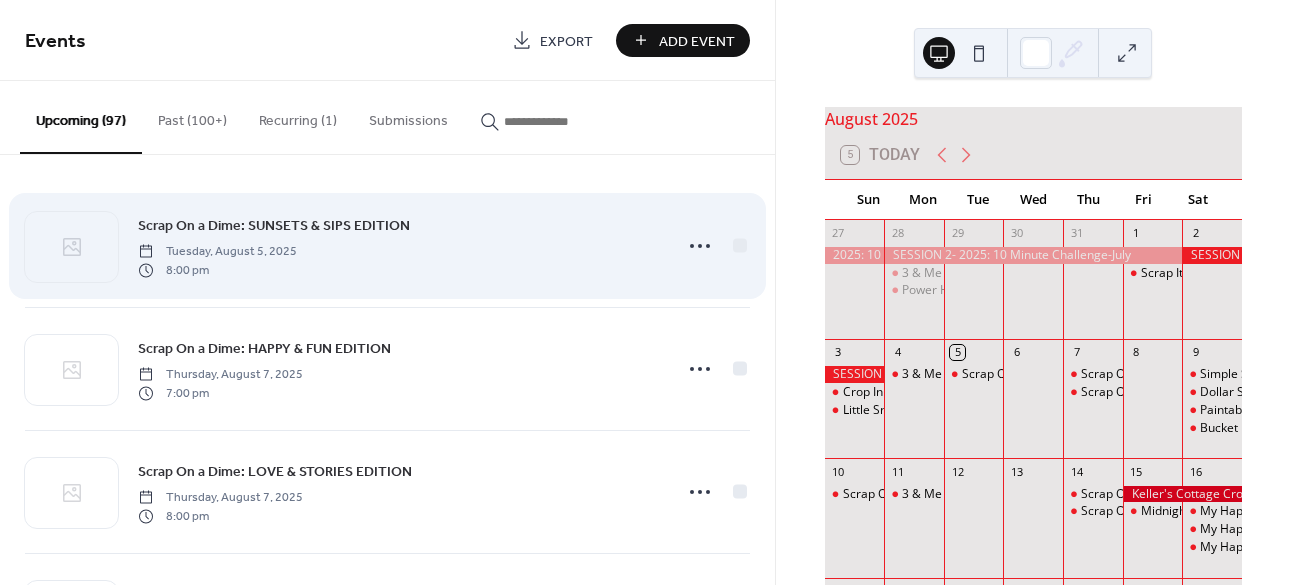 click on "Scrap On a Dime:  SUNSETS & SIPS EDITION" at bounding box center [274, 226] 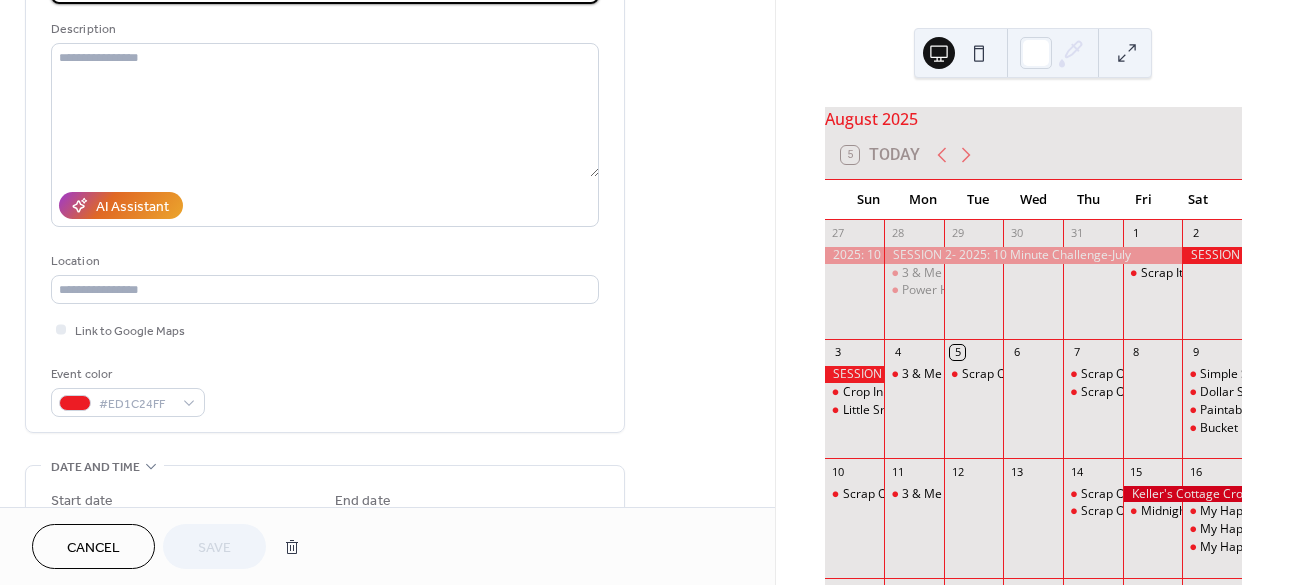 scroll, scrollTop: 322, scrollLeft: 0, axis: vertical 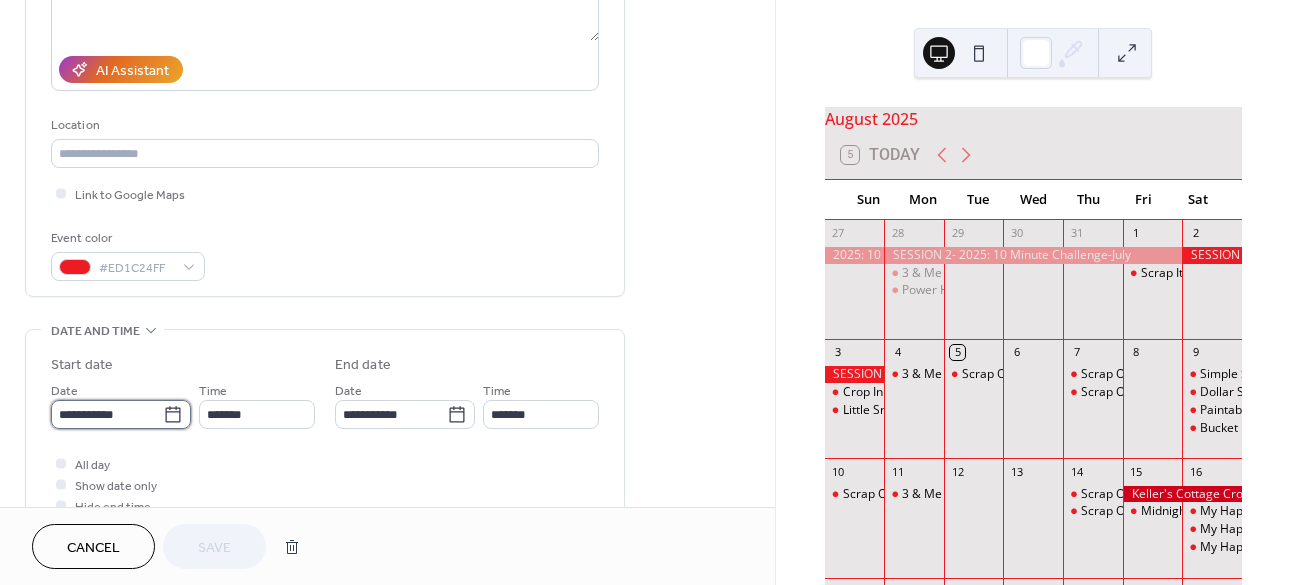 click on "**********" at bounding box center (107, 414) 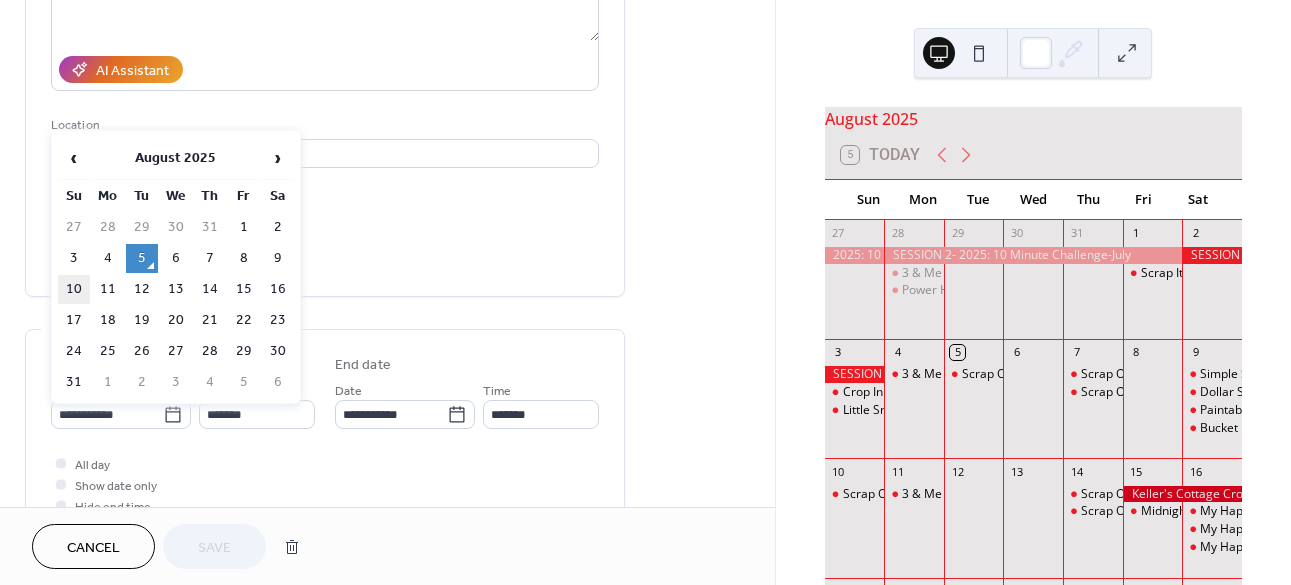 click on "10" at bounding box center [74, 289] 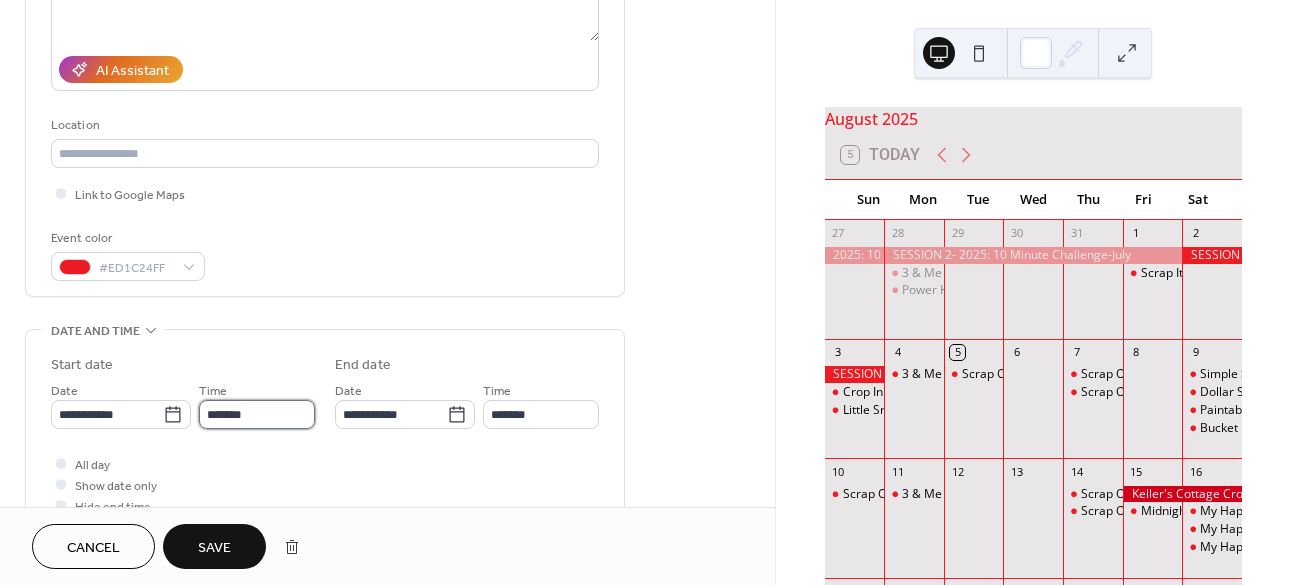 click on "*******" at bounding box center (257, 414) 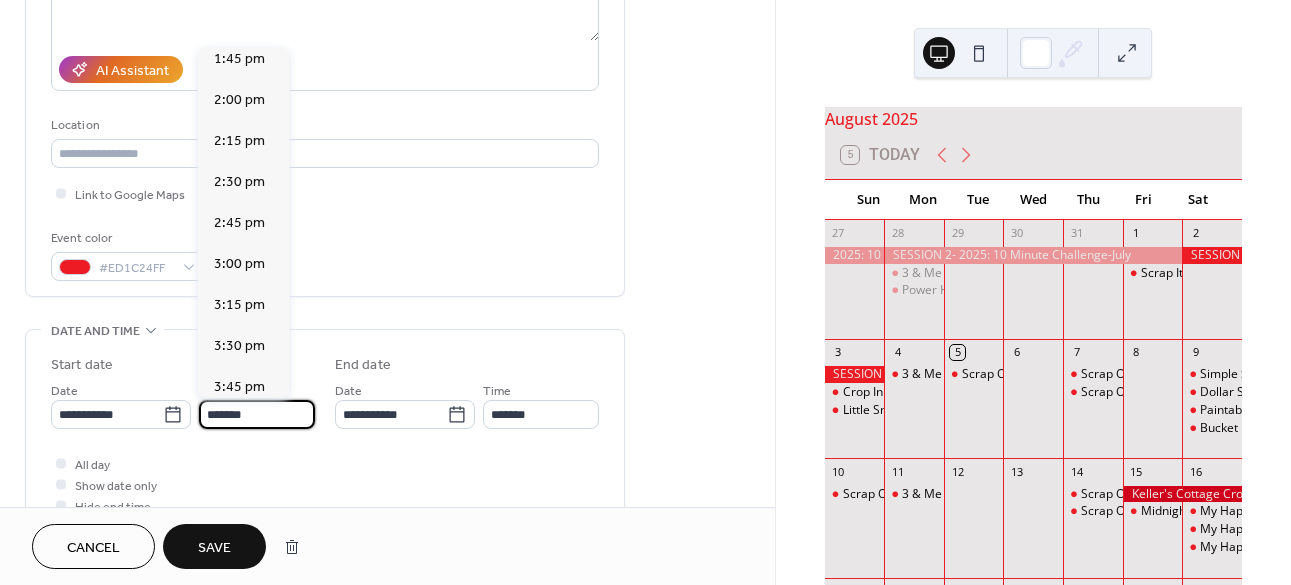 scroll, scrollTop: 2276, scrollLeft: 0, axis: vertical 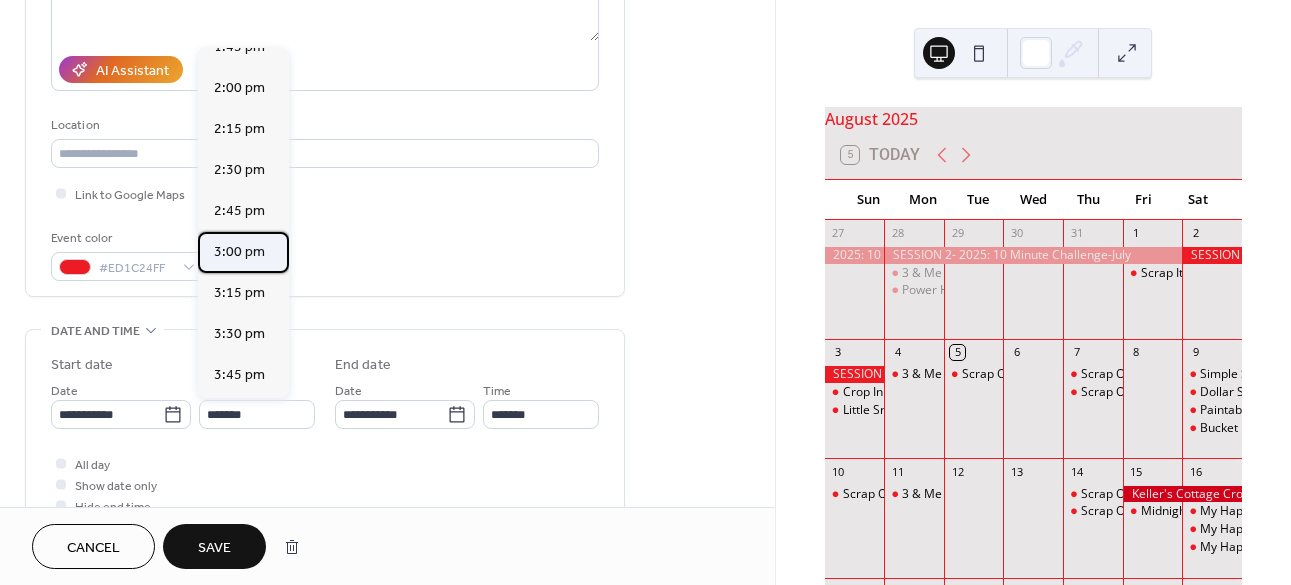 click on "3:00 pm" at bounding box center [239, 252] 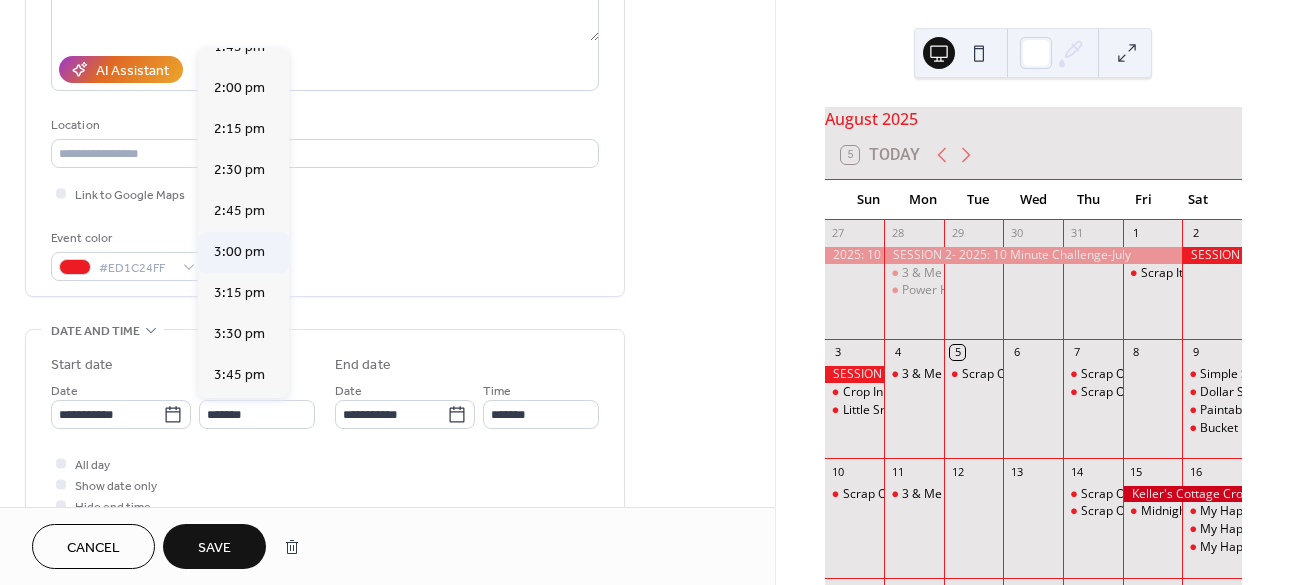 type on "*******" 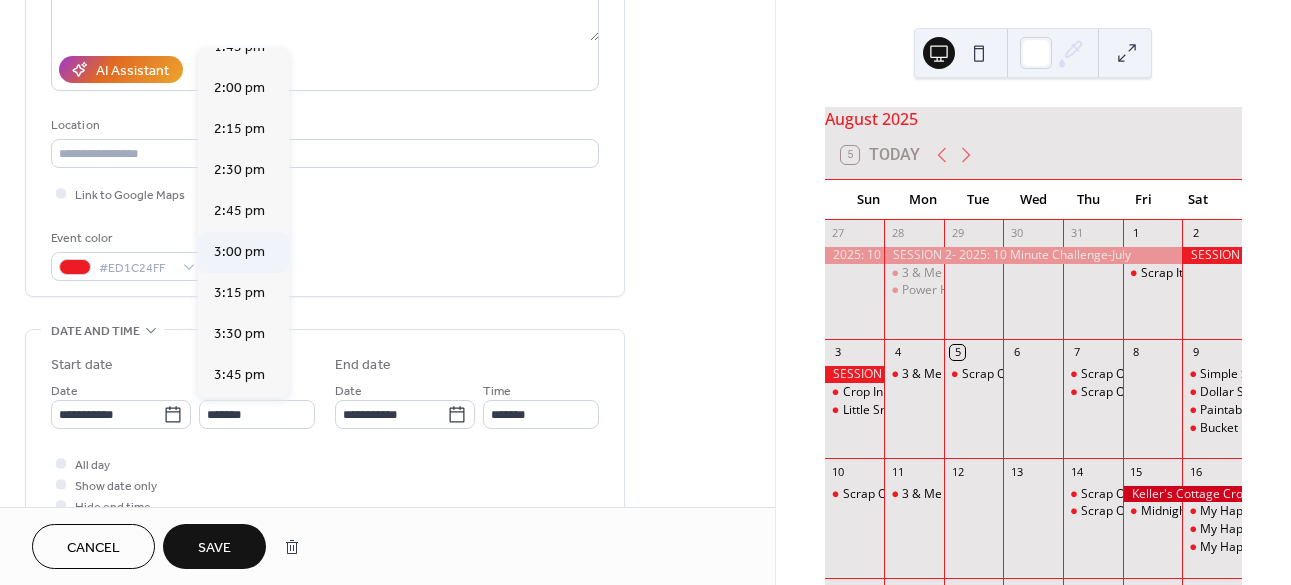 type on "*******" 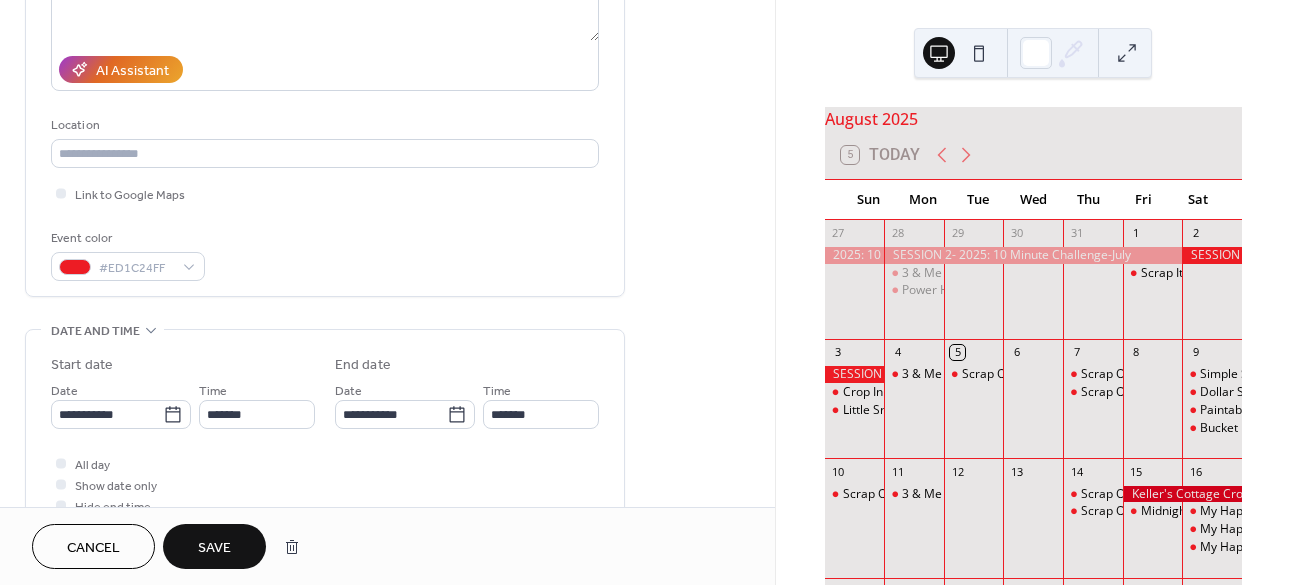 click on "Save" at bounding box center [214, 548] 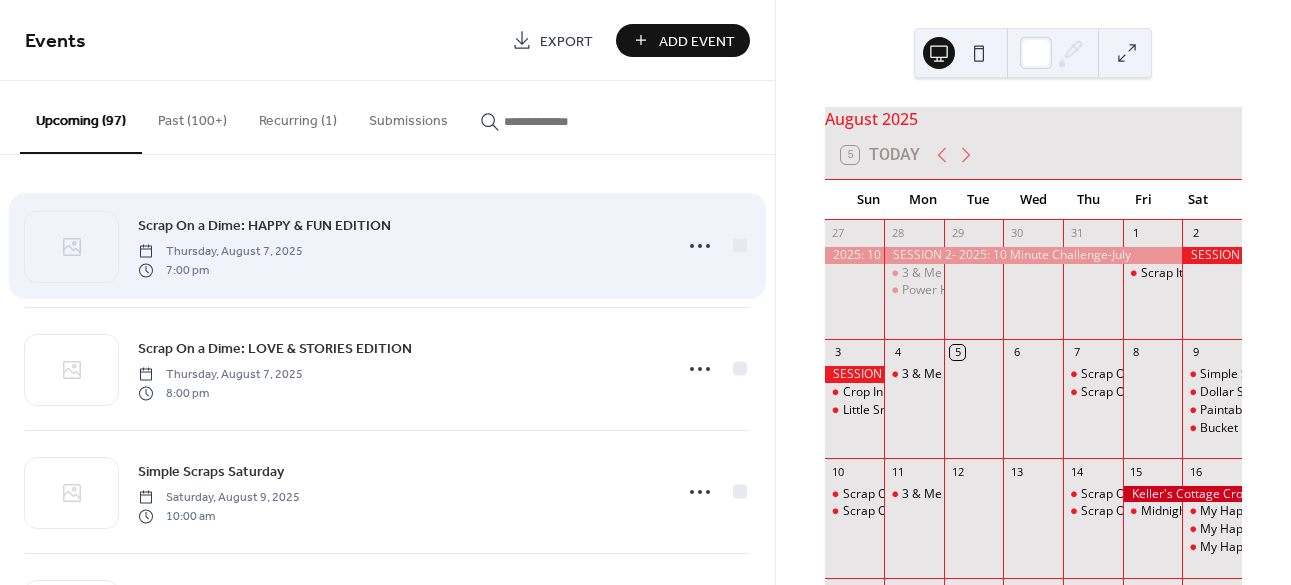 click on "Scrap On a Dime:  HAPPY & FUN EDITION" at bounding box center (264, 226) 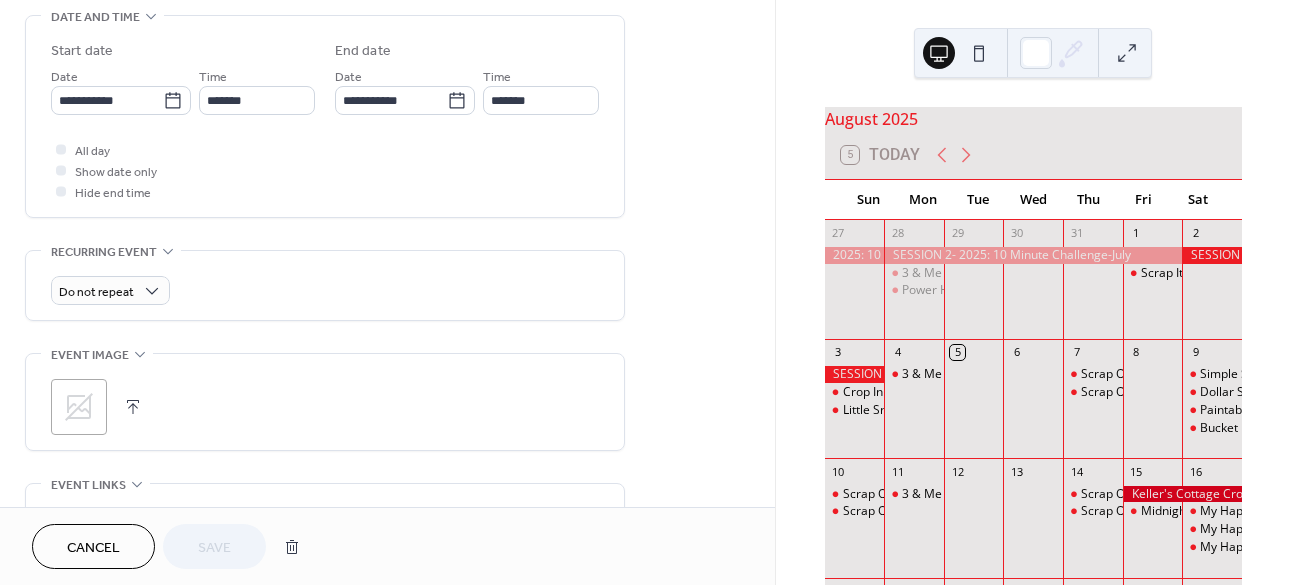 scroll, scrollTop: 658, scrollLeft: 0, axis: vertical 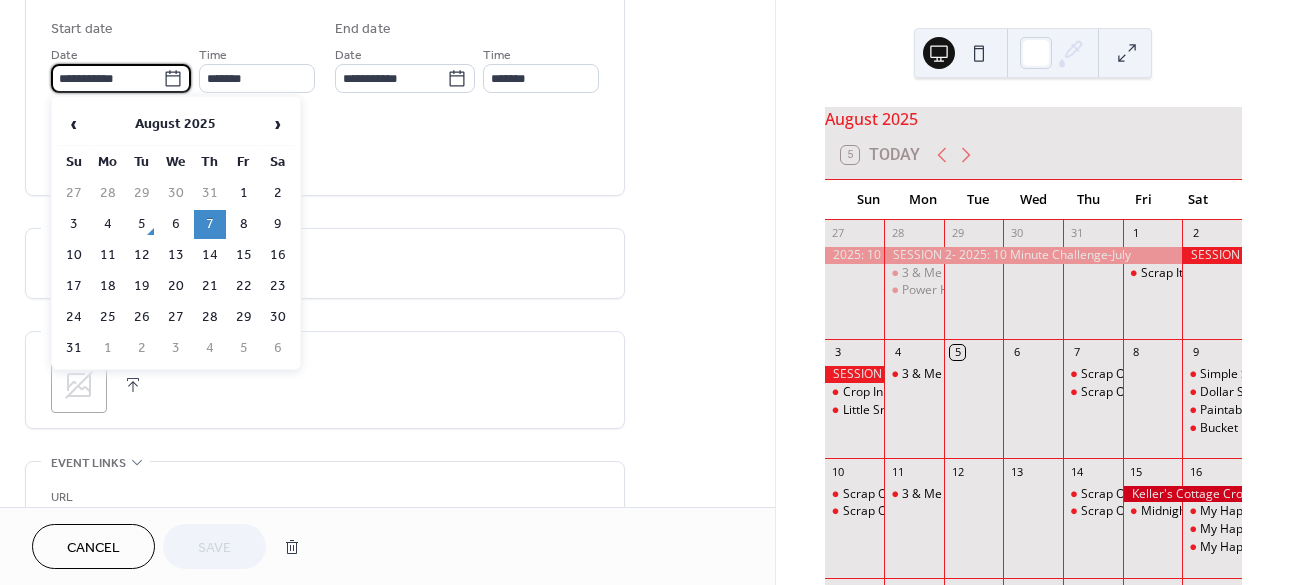 click on "**********" at bounding box center [107, 78] 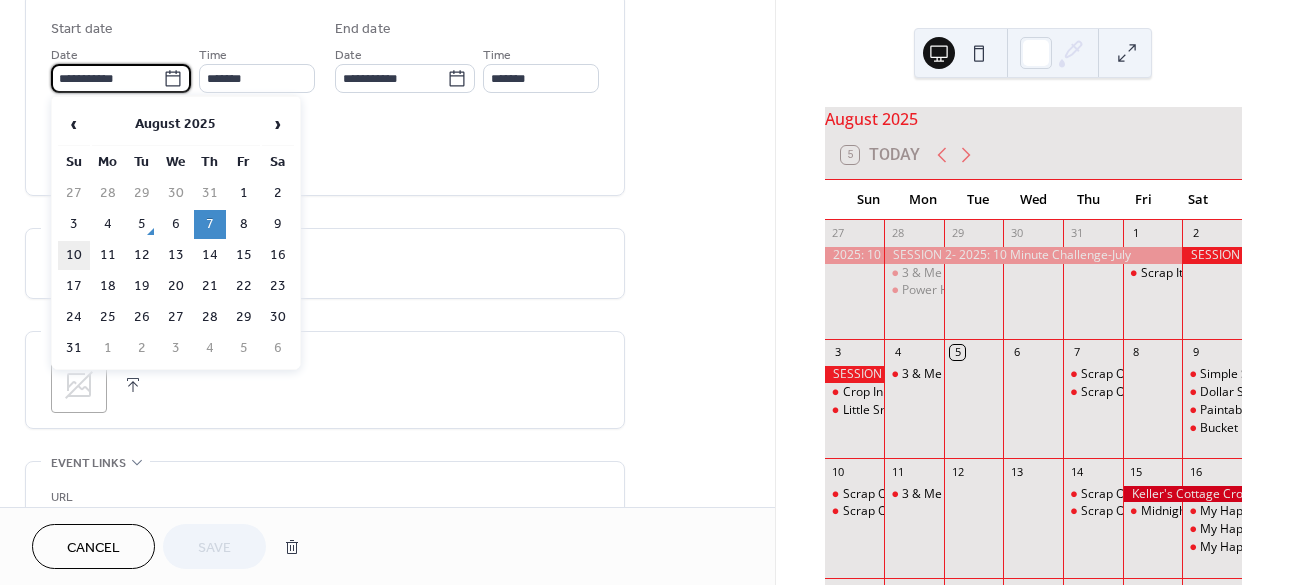 click on "10" at bounding box center (74, 255) 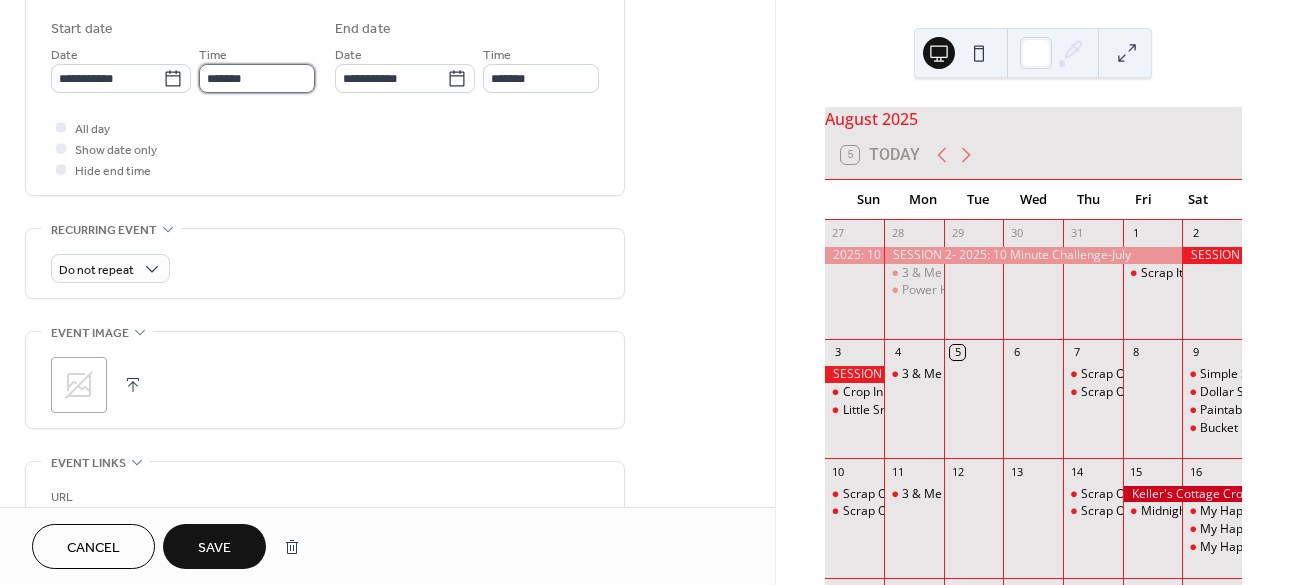 click on "*******" at bounding box center [257, 78] 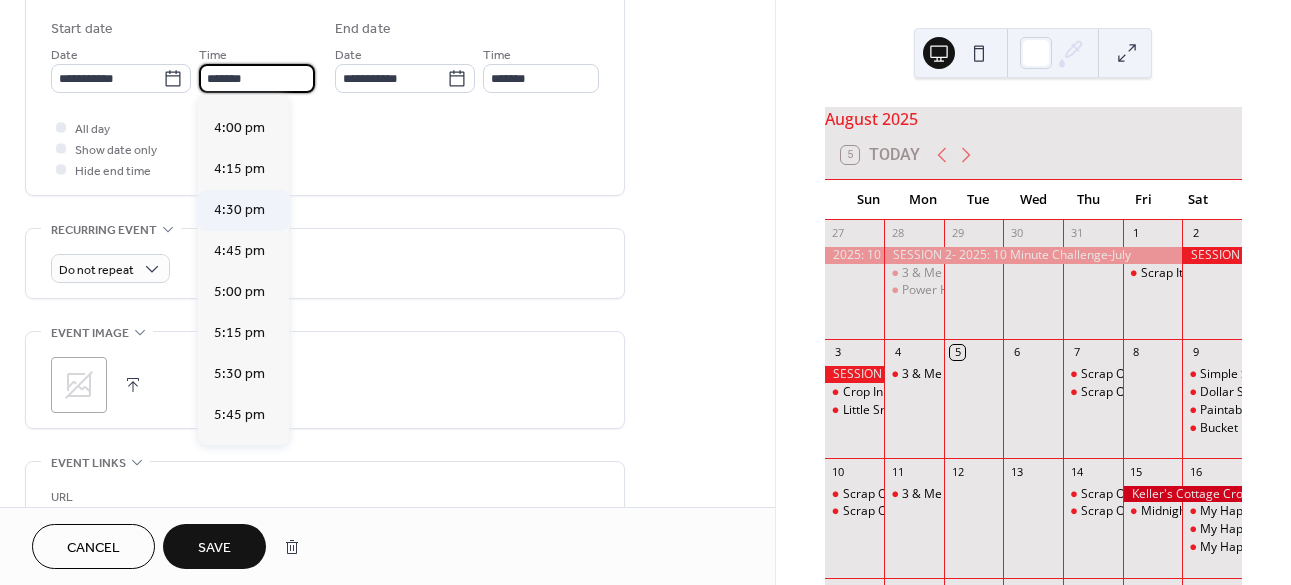 scroll, scrollTop: 2602, scrollLeft: 0, axis: vertical 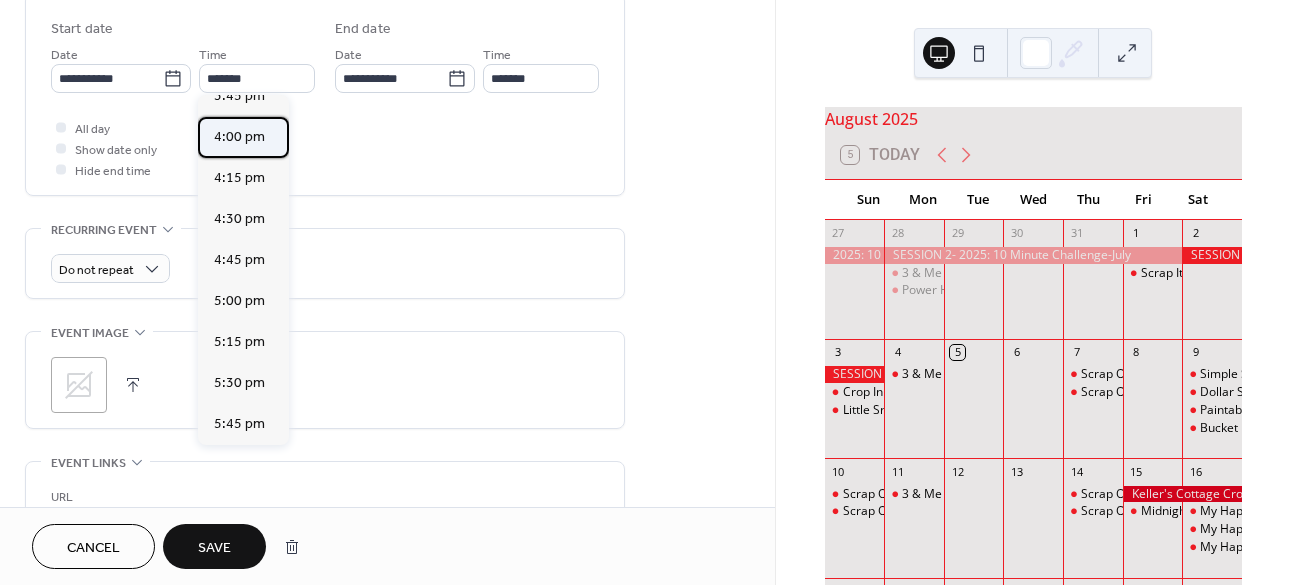 click on "4:00 pm" at bounding box center (239, 137) 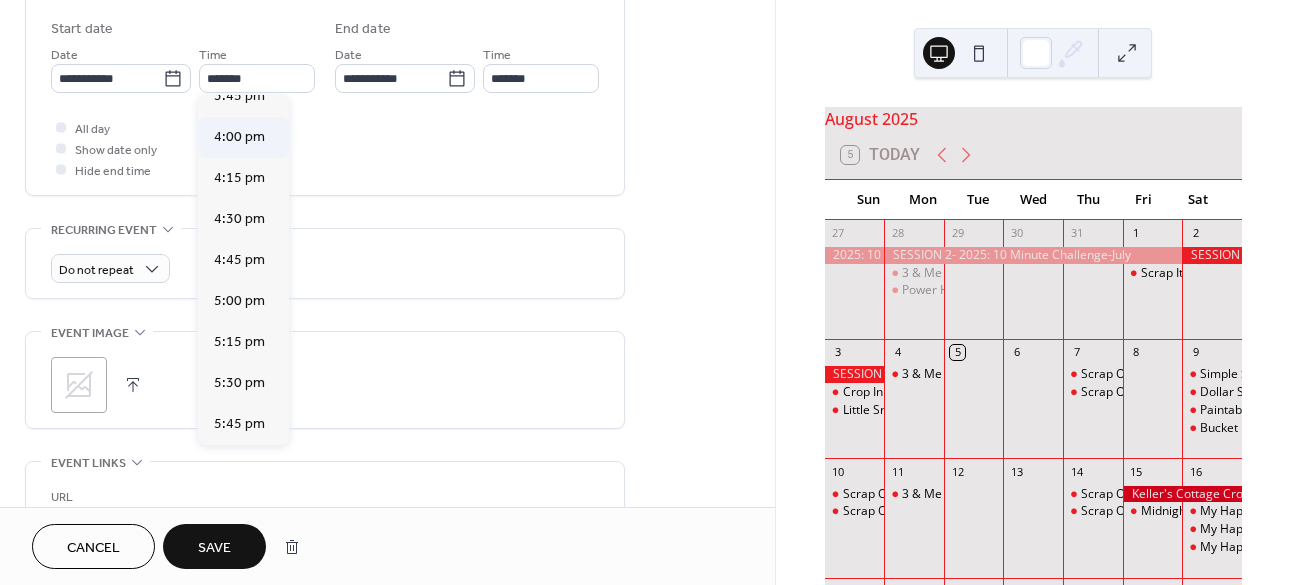 type on "*******" 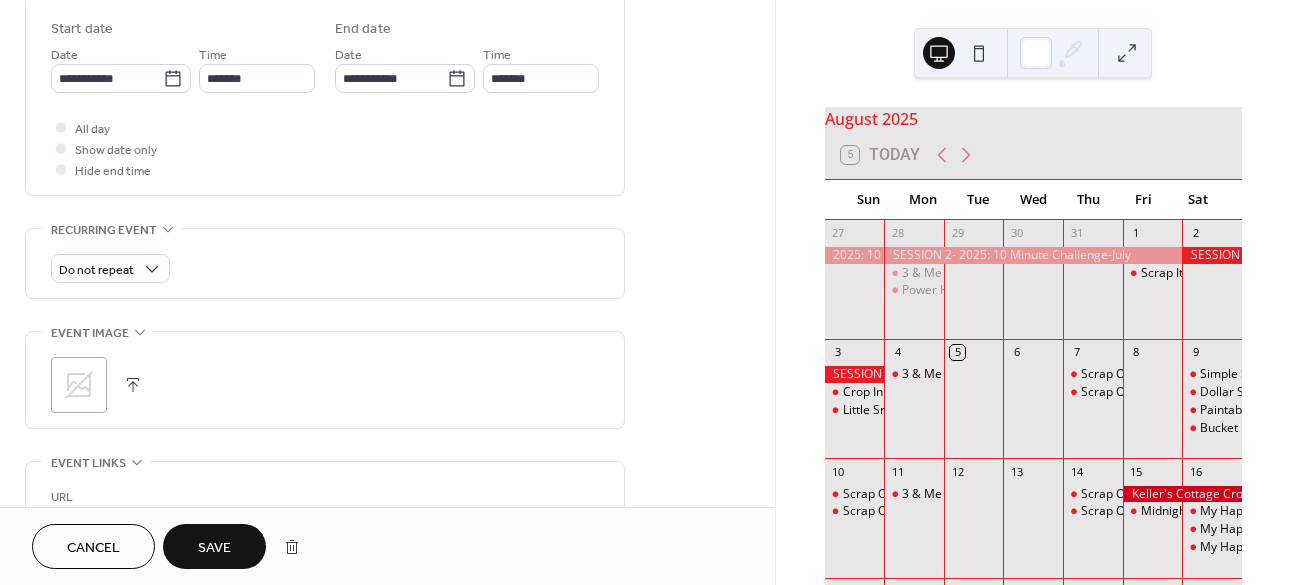 click on "Save" at bounding box center (214, 548) 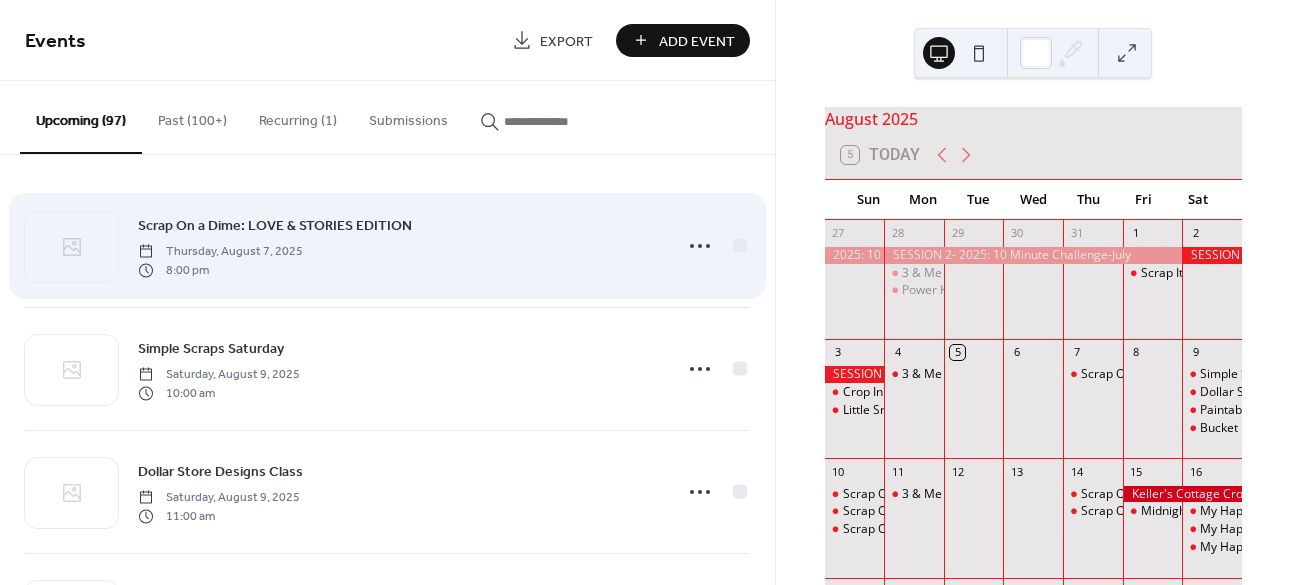 click on "Scrap On a Dime:  LOVE & STORIES EDITION Thursday, August 7, 2025 8:00 pm" at bounding box center (398, 246) 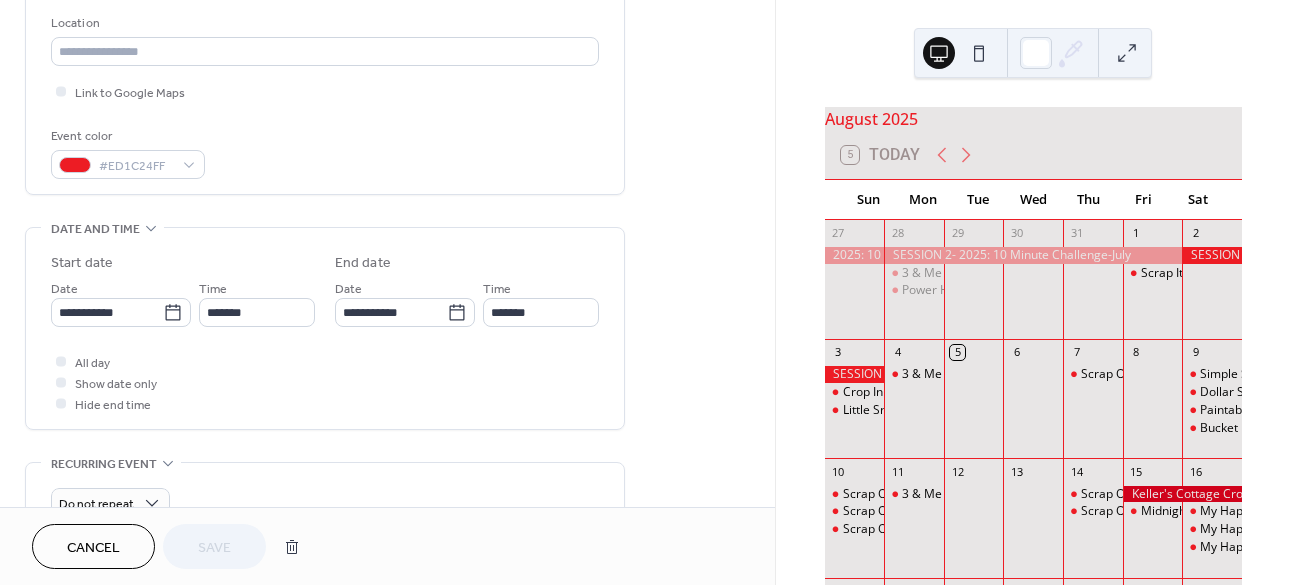 scroll, scrollTop: 426, scrollLeft: 0, axis: vertical 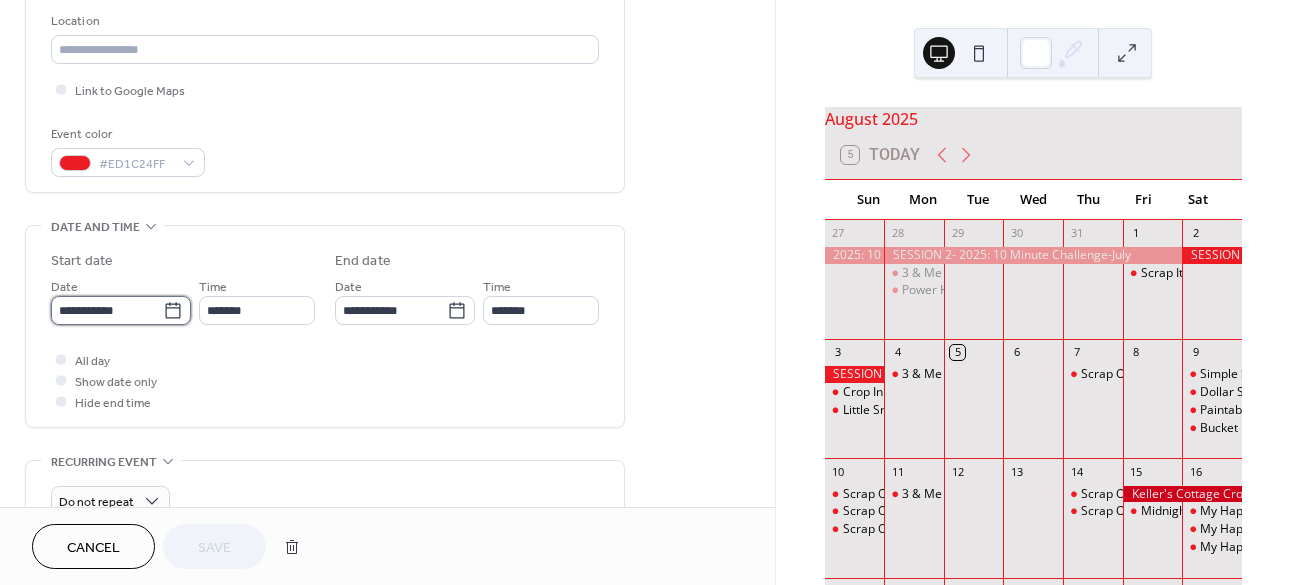 click on "**********" at bounding box center (107, 310) 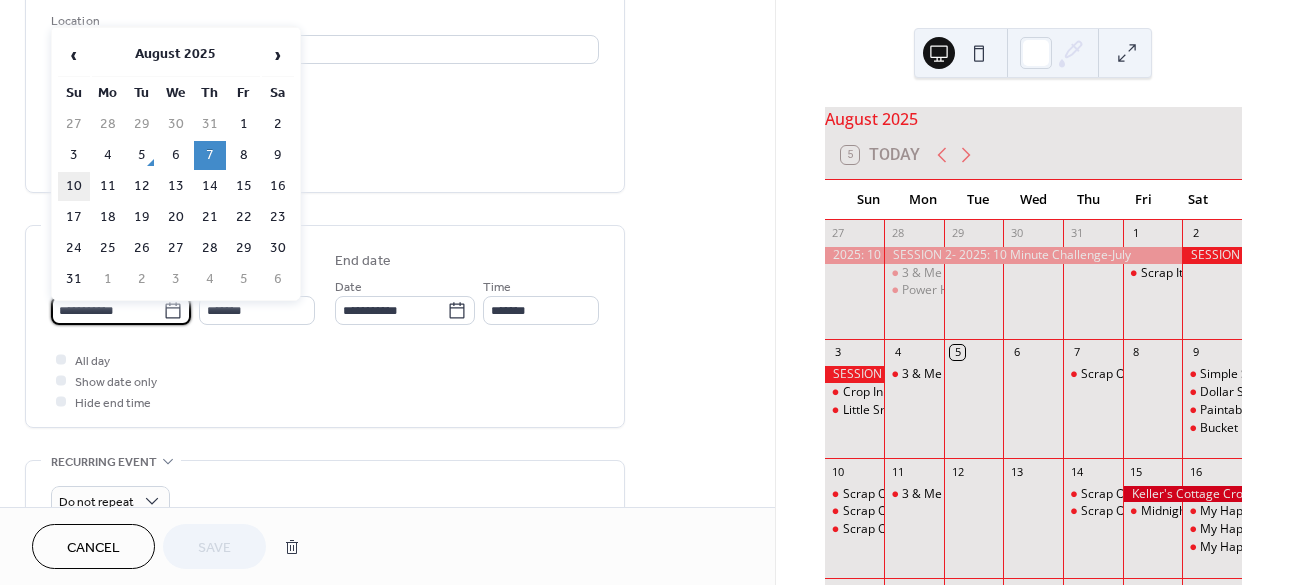 click on "10" at bounding box center [74, 186] 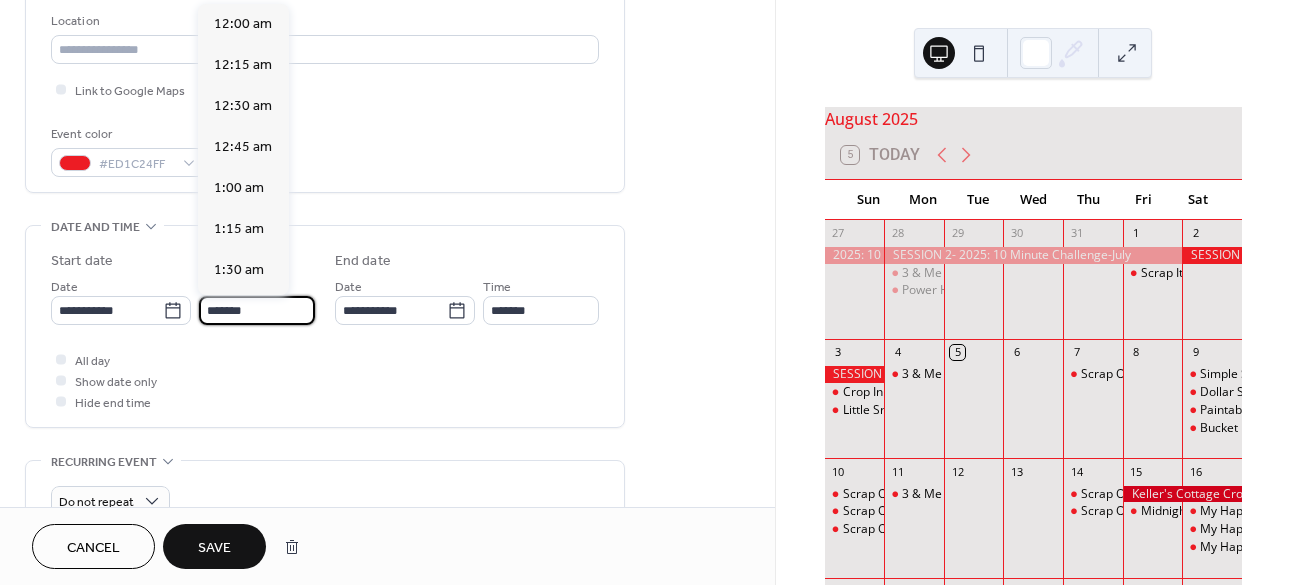 click on "*******" at bounding box center (257, 310) 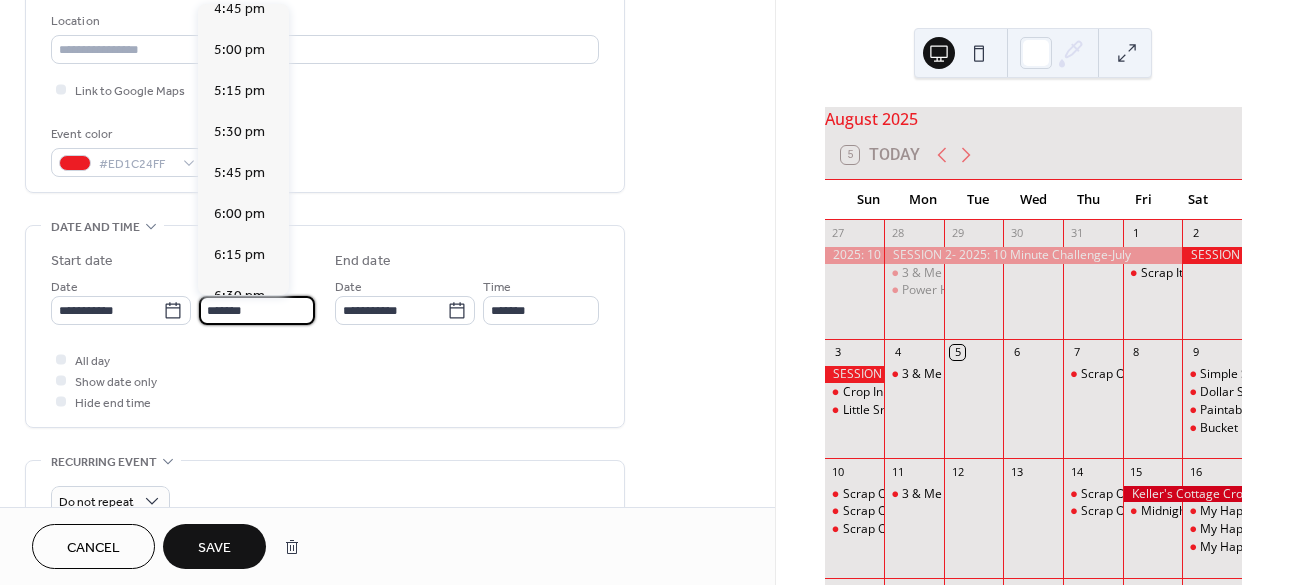 scroll, scrollTop: 2753, scrollLeft: 0, axis: vertical 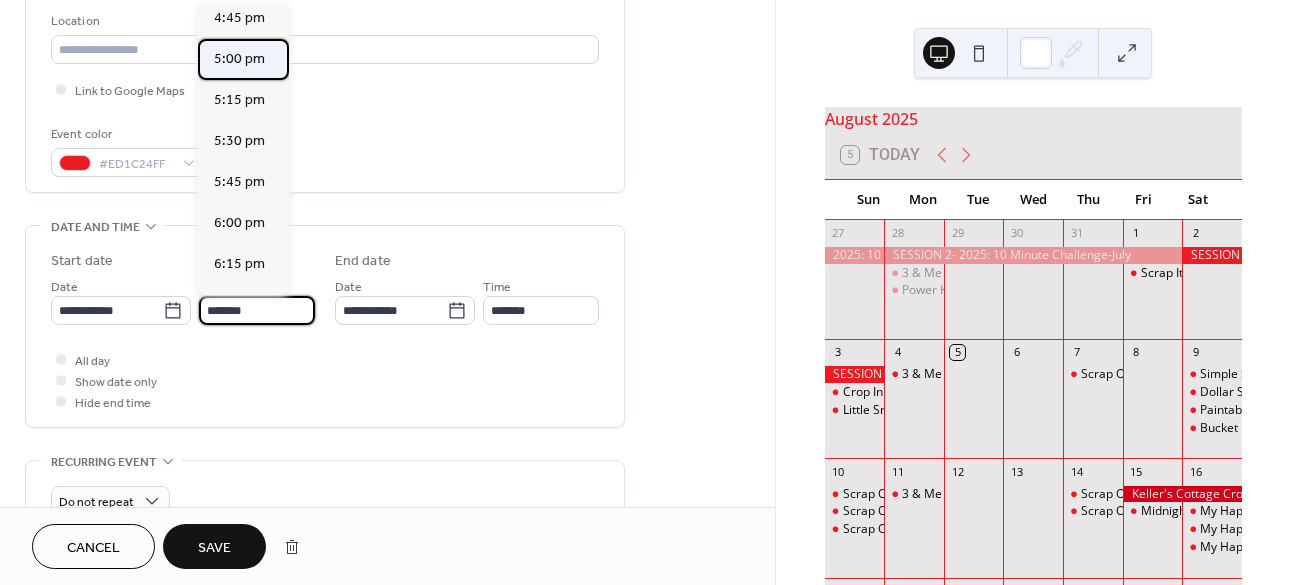 click on "5:00 pm" at bounding box center [239, 59] 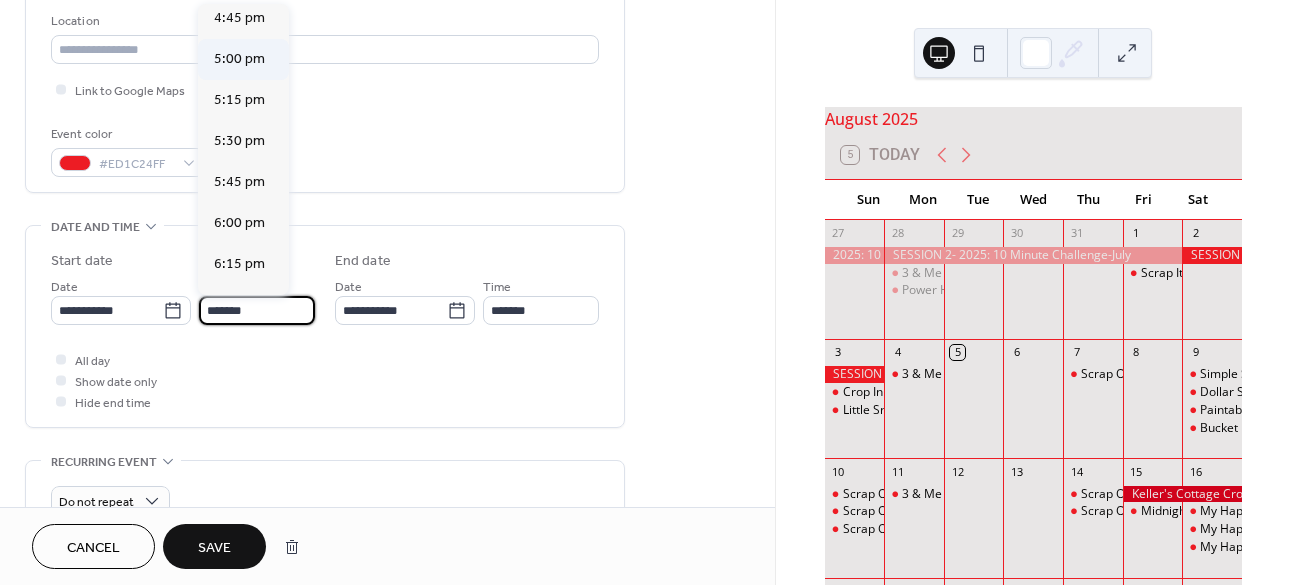 type on "*******" 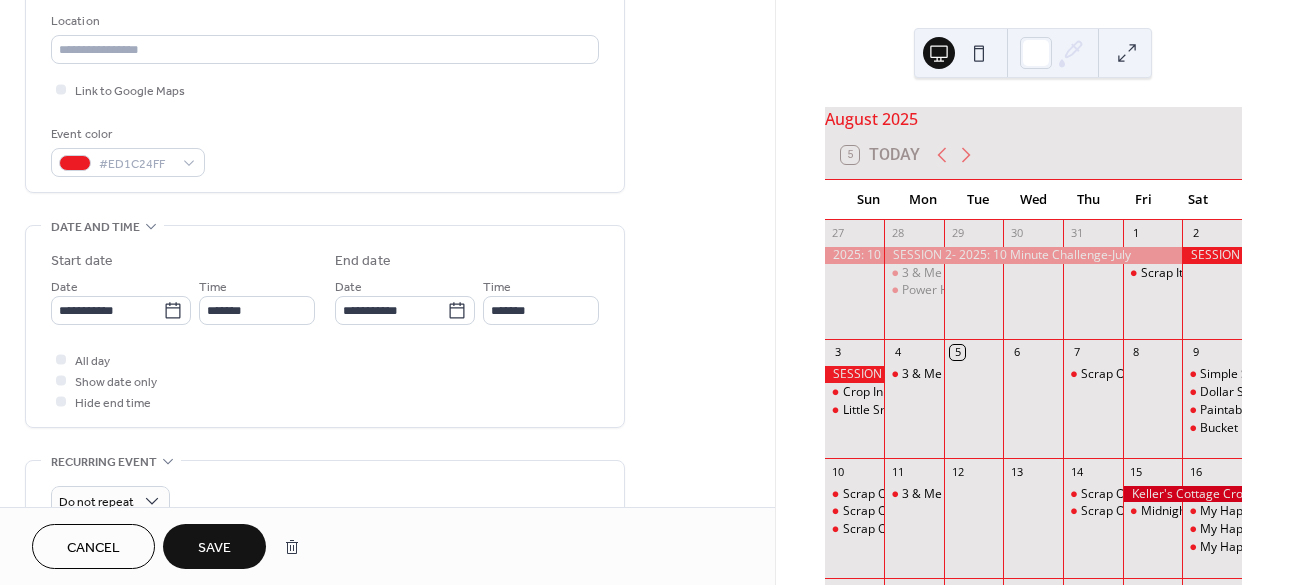 click on "Save" at bounding box center (214, 548) 